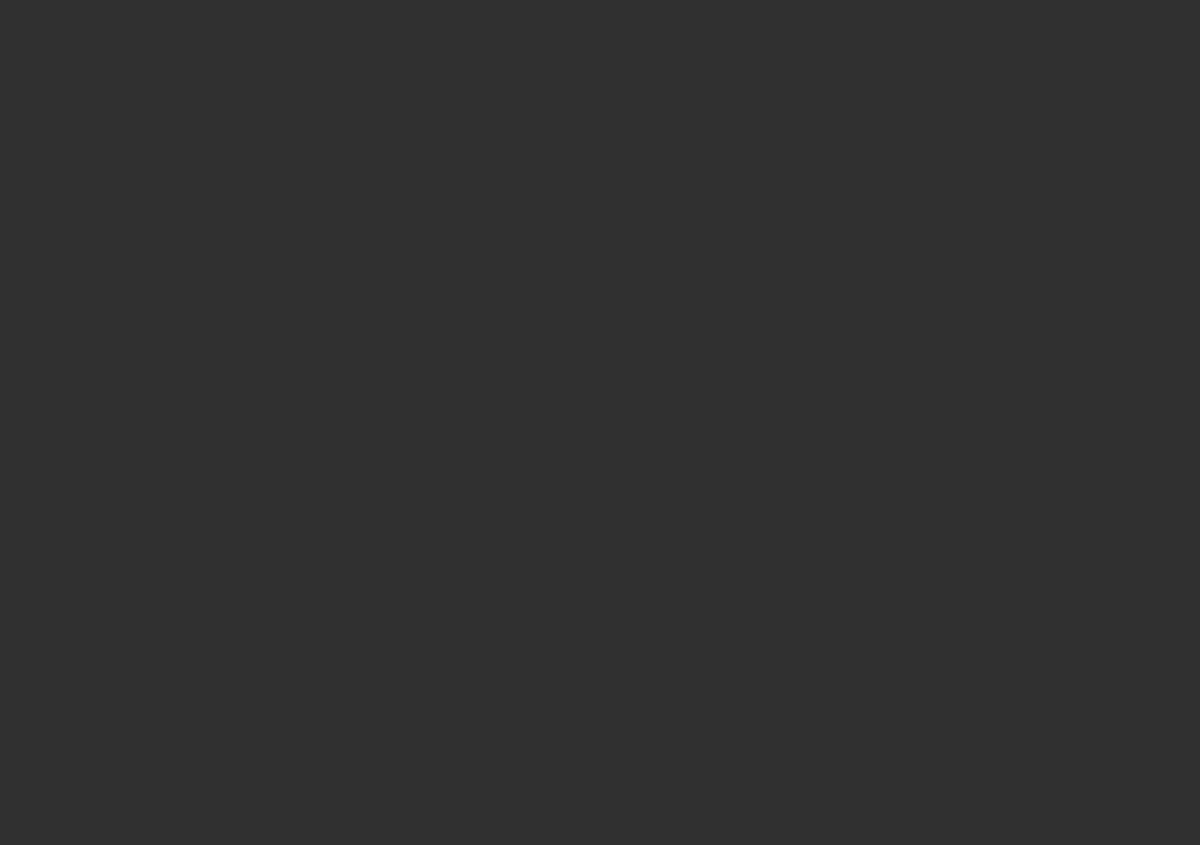 scroll, scrollTop: 0, scrollLeft: 0, axis: both 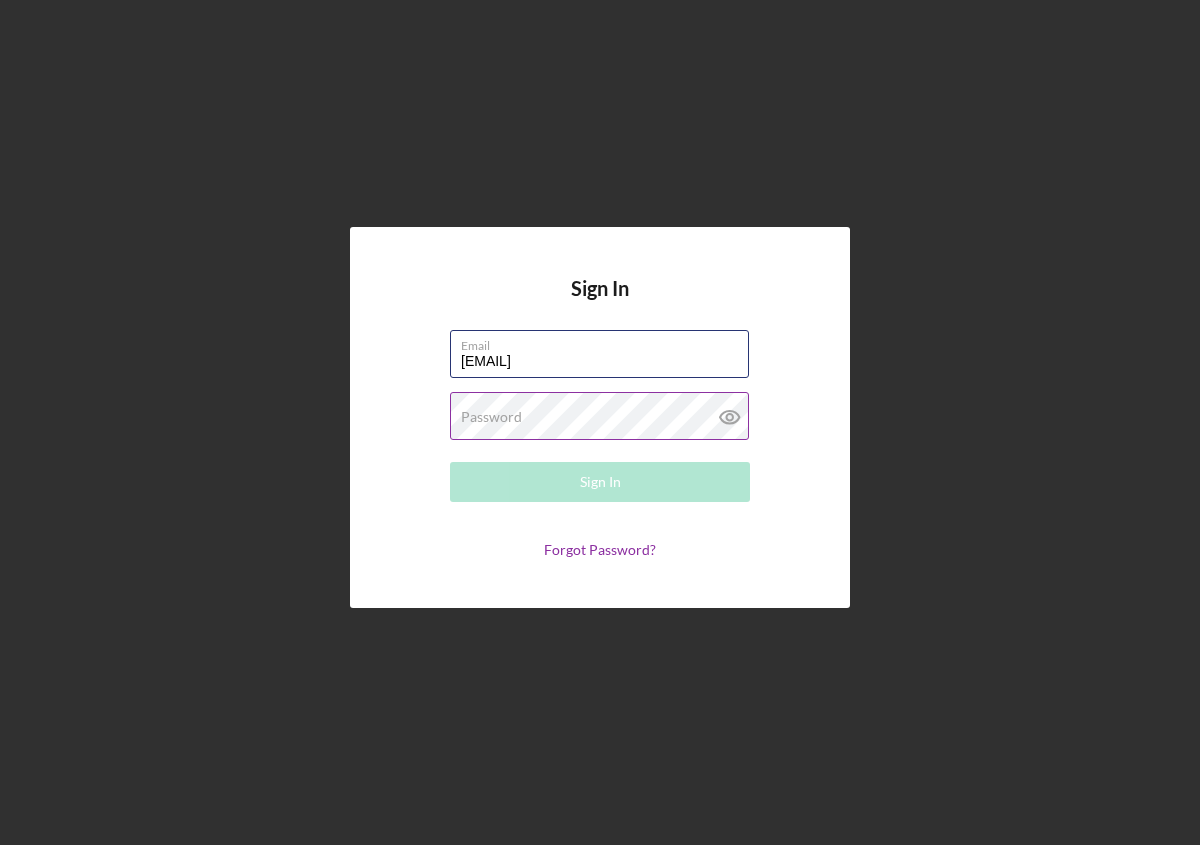 type on "[USERNAME]@[EXAMPLE.COM]" 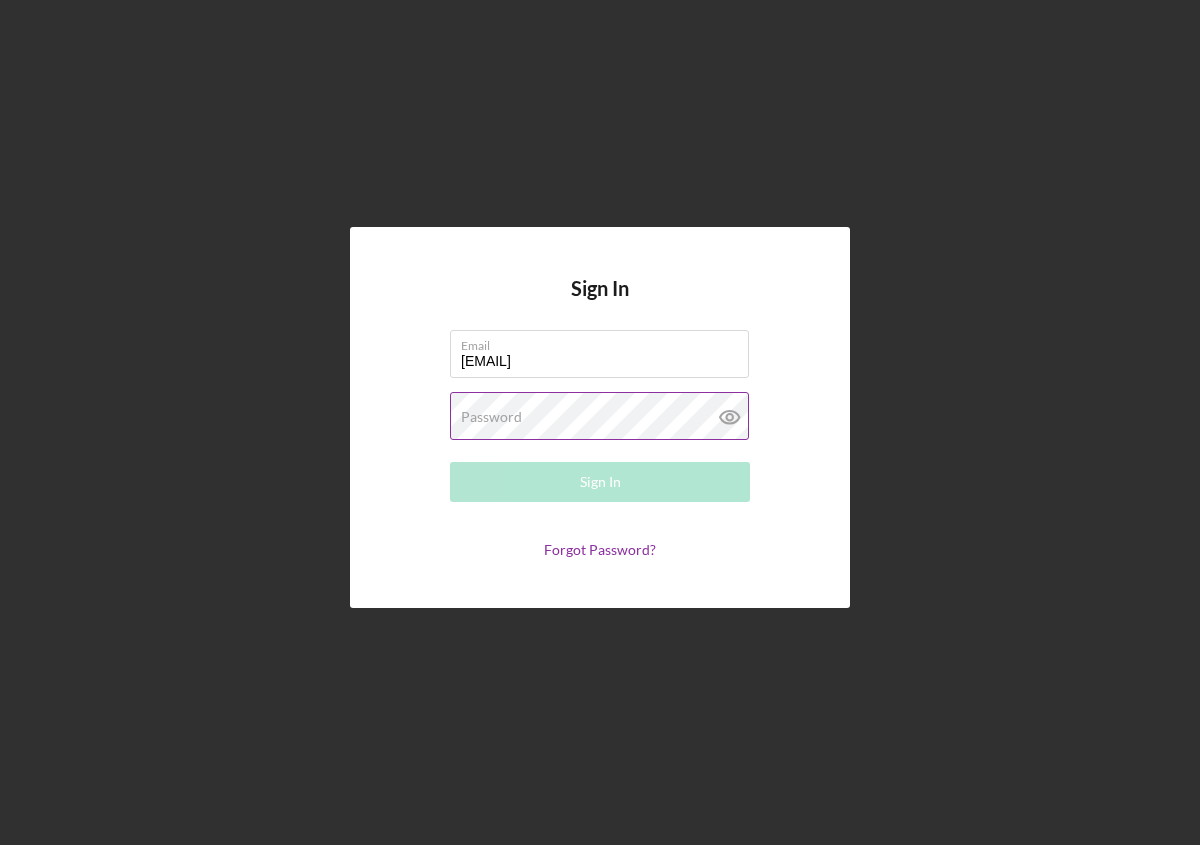 click on "Password" at bounding box center (491, 417) 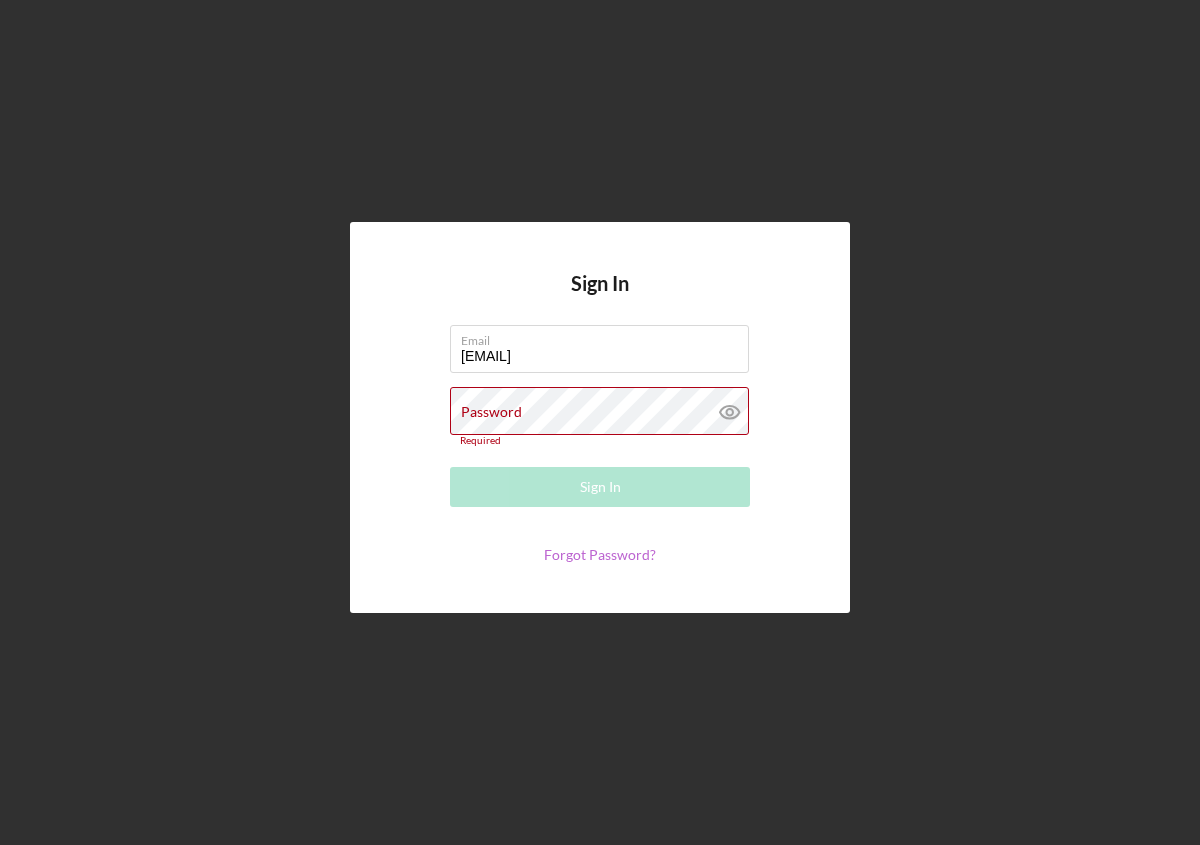 click on "Forgot Password?" at bounding box center (600, 554) 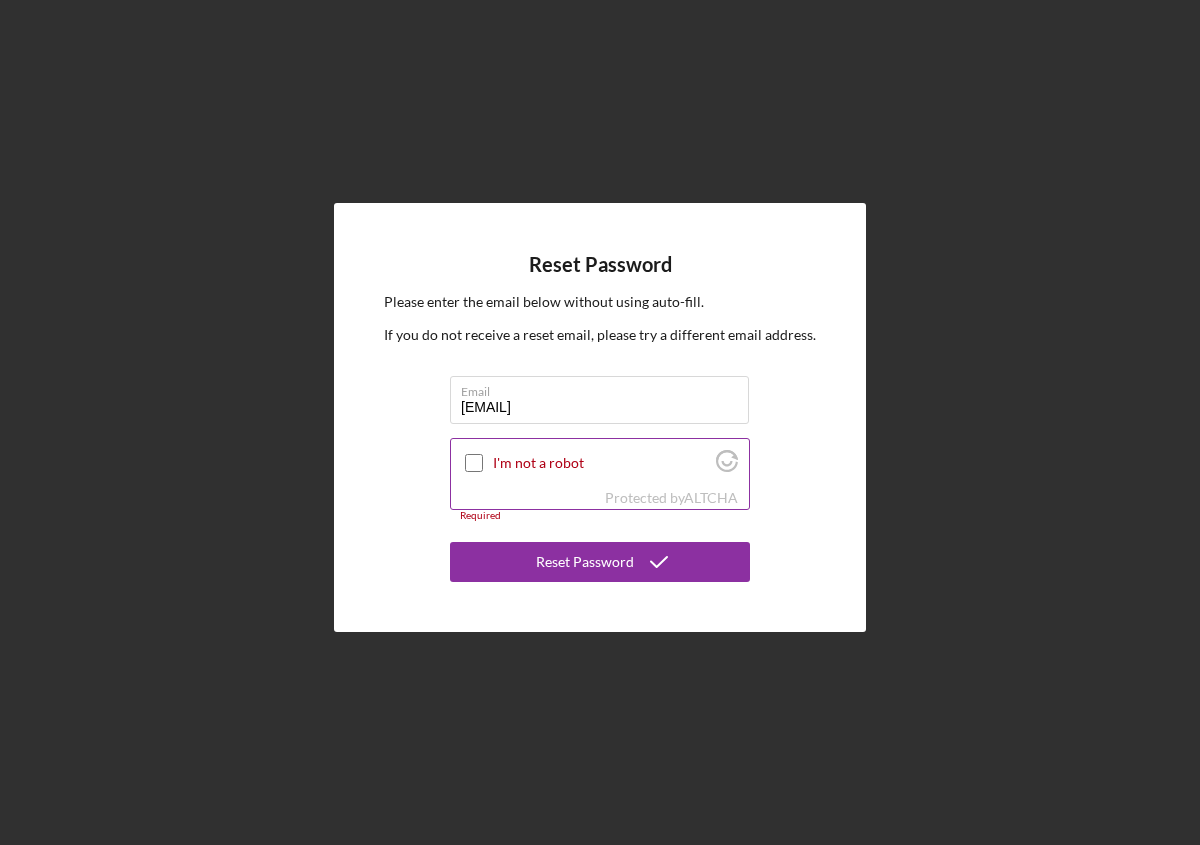 type on "[USERNAME]@[EXAMPLE.COM]" 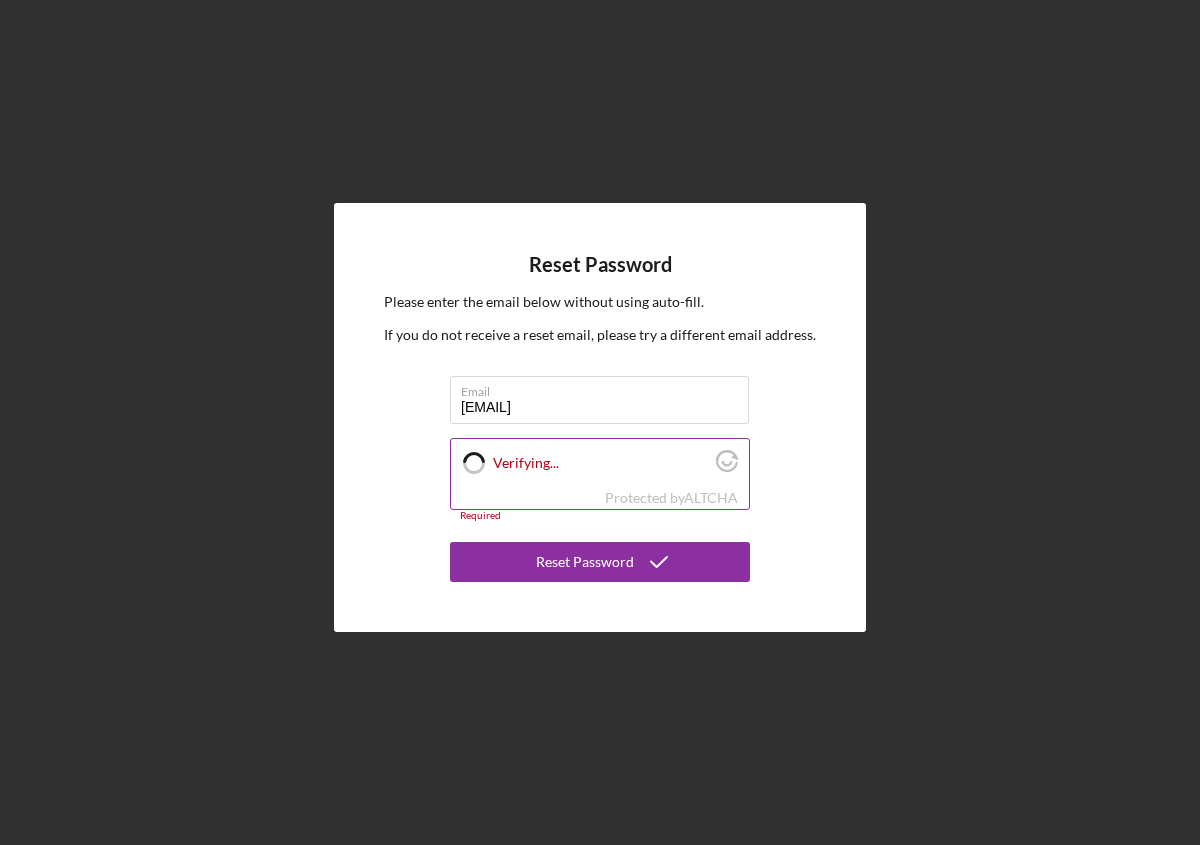 checkbox on "true" 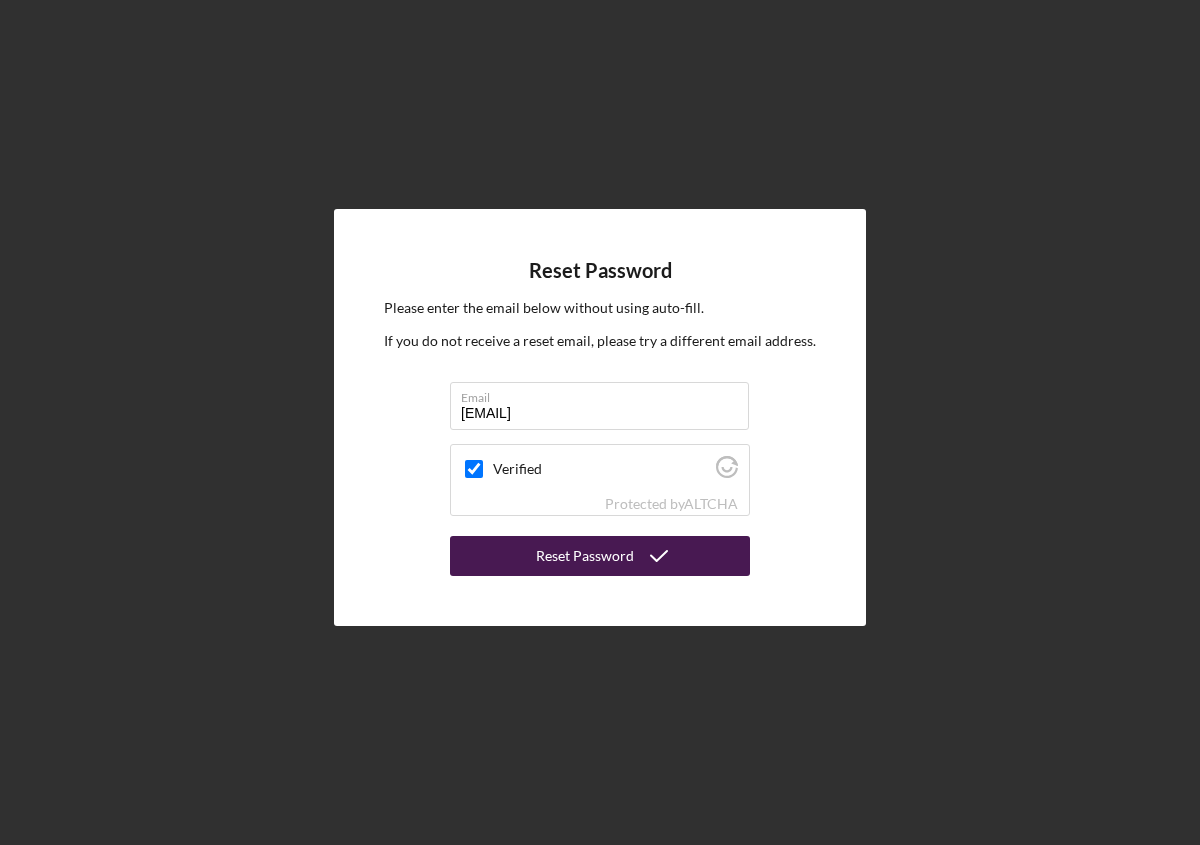 click on "Reset Password" at bounding box center (585, 556) 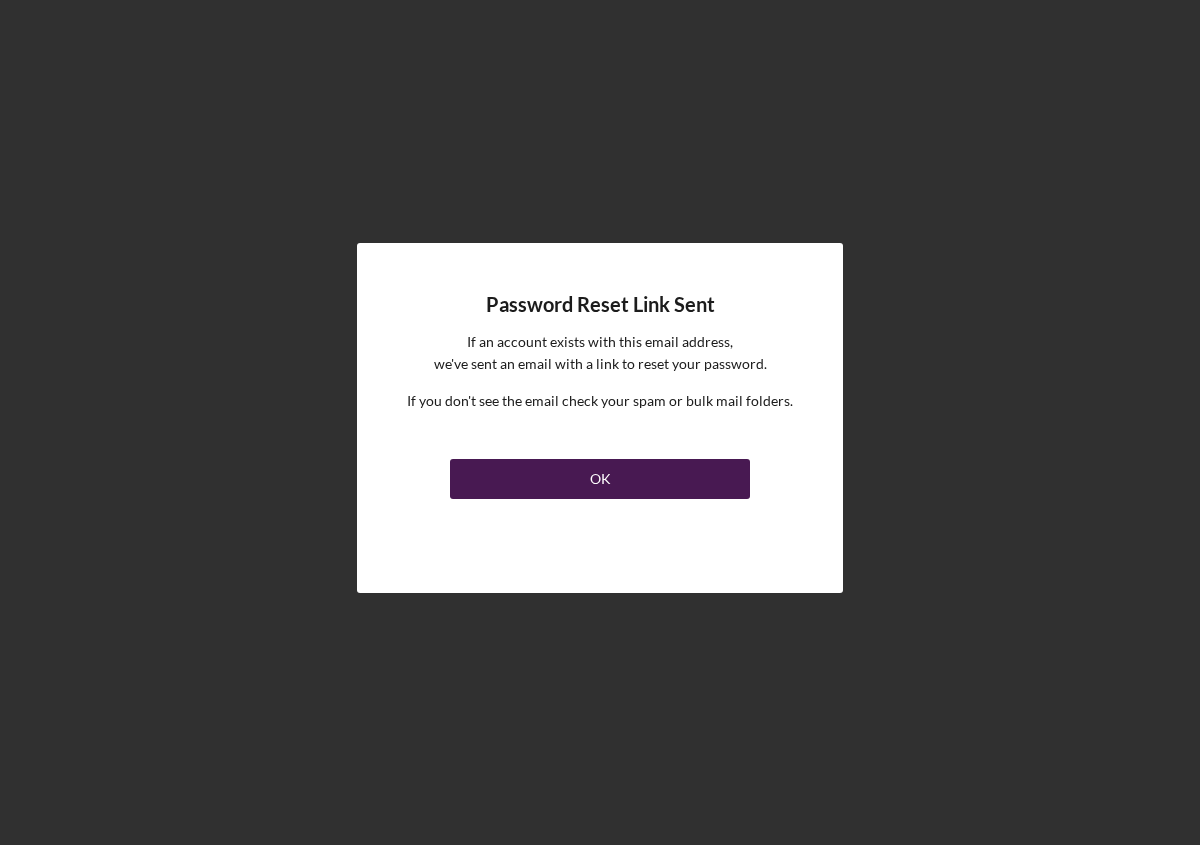 click on "OK" at bounding box center (600, 479) 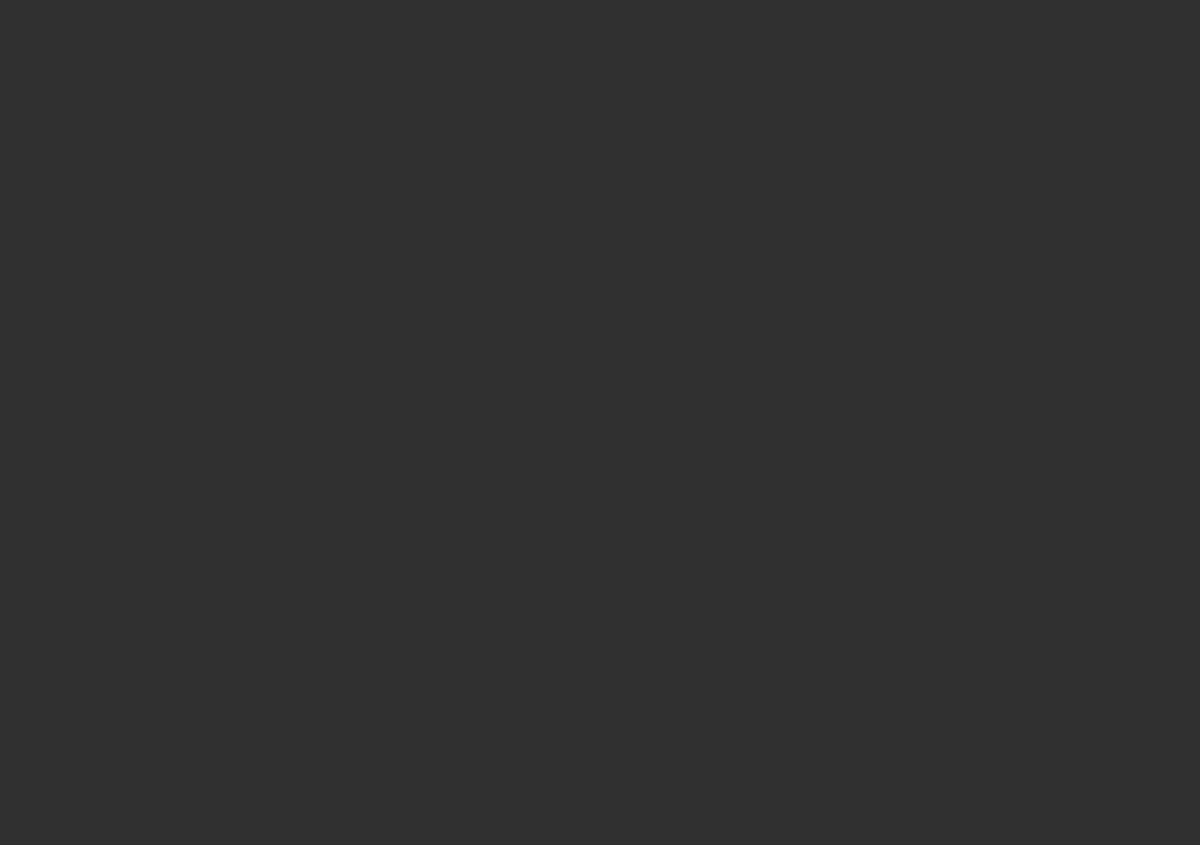 scroll, scrollTop: 0, scrollLeft: 0, axis: both 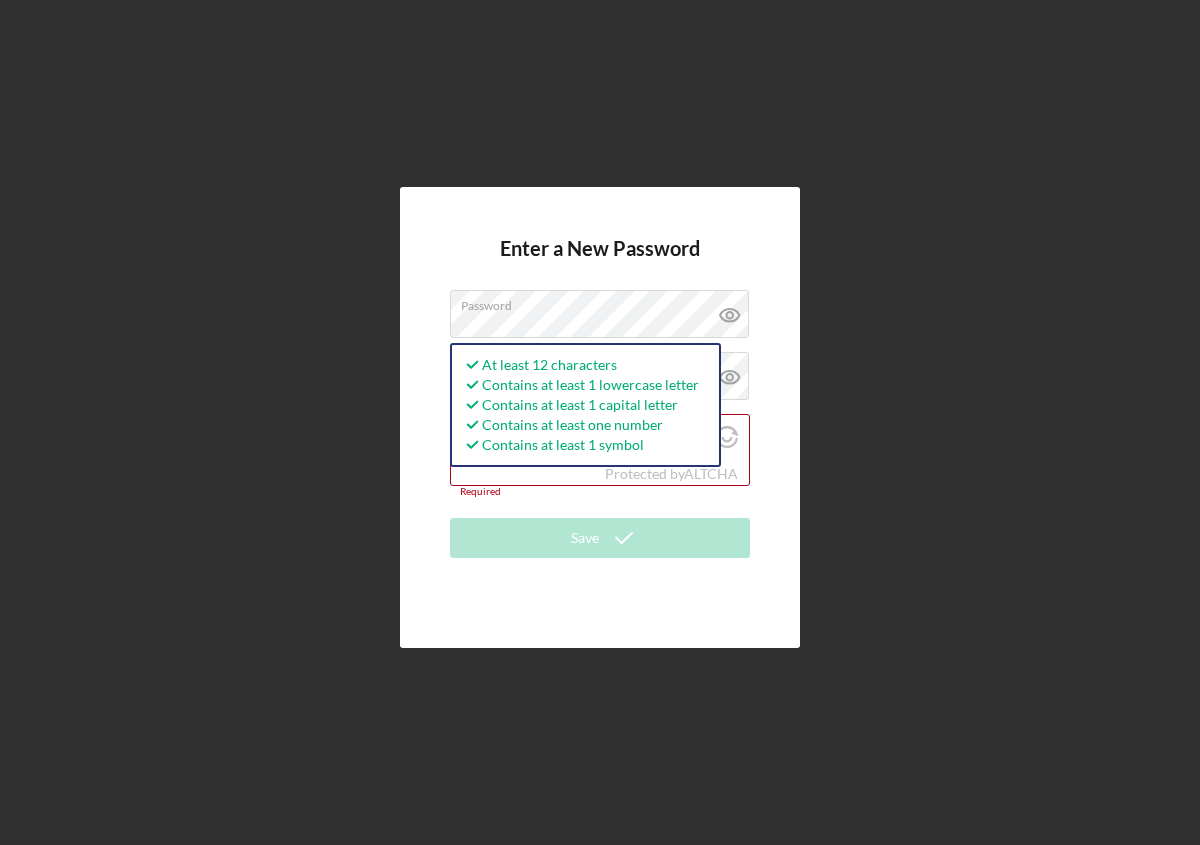 click on "Enter a New Password Password At least 12 characters Contains at least 1 lowercase letter Contains at least 1 capital letter Contains at least one number Contains at least 1 symbol Confirm Password Passwords do not match.       I'm not a robot           Protected by  ALTCHA   Required Save" at bounding box center (600, 417) 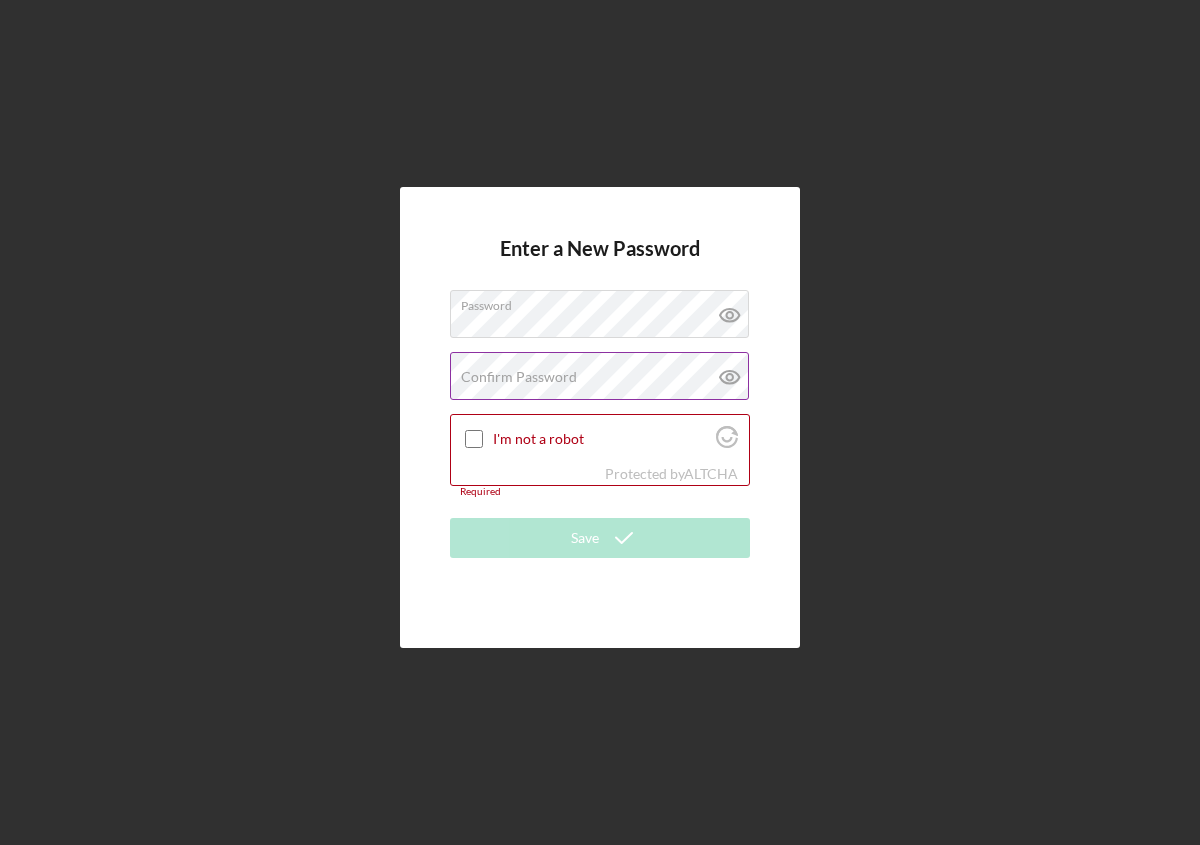 click on "Confirm Password" at bounding box center (519, 377) 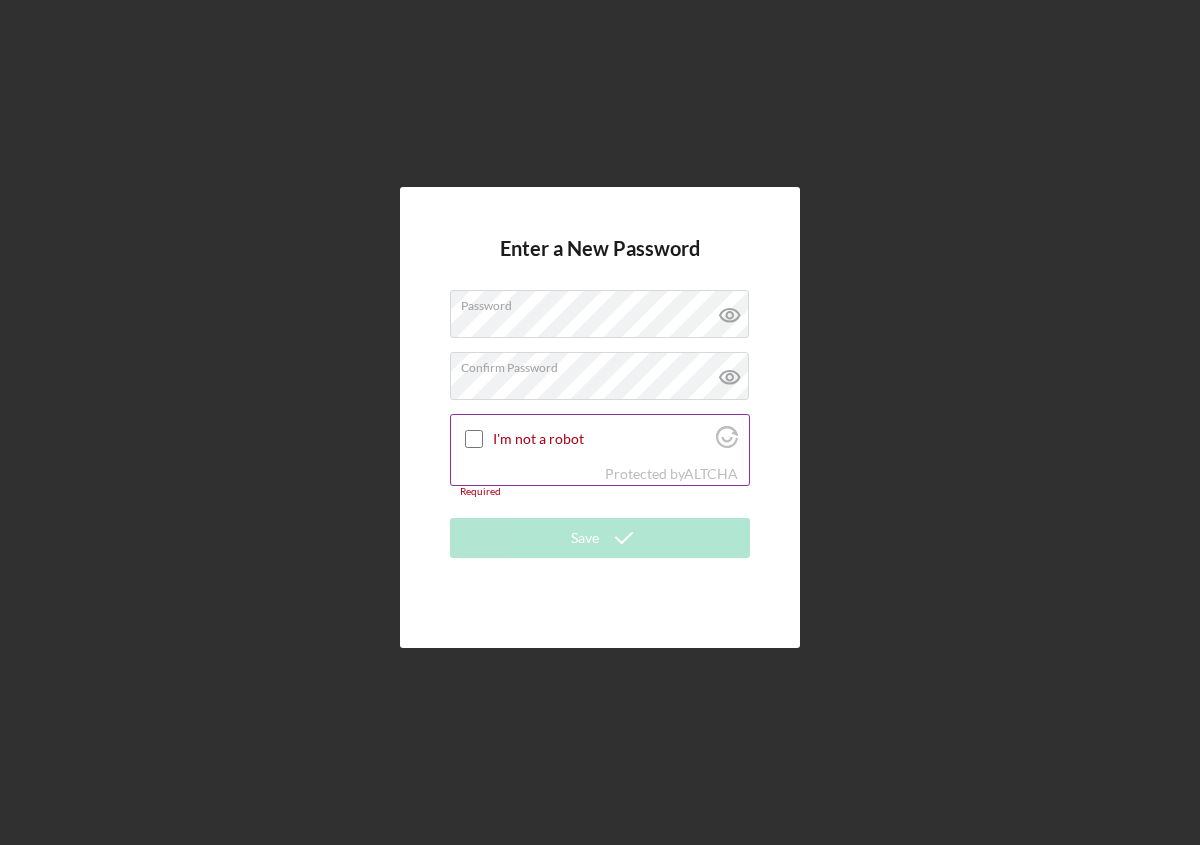 click on "I'm not a robot" at bounding box center (474, 439) 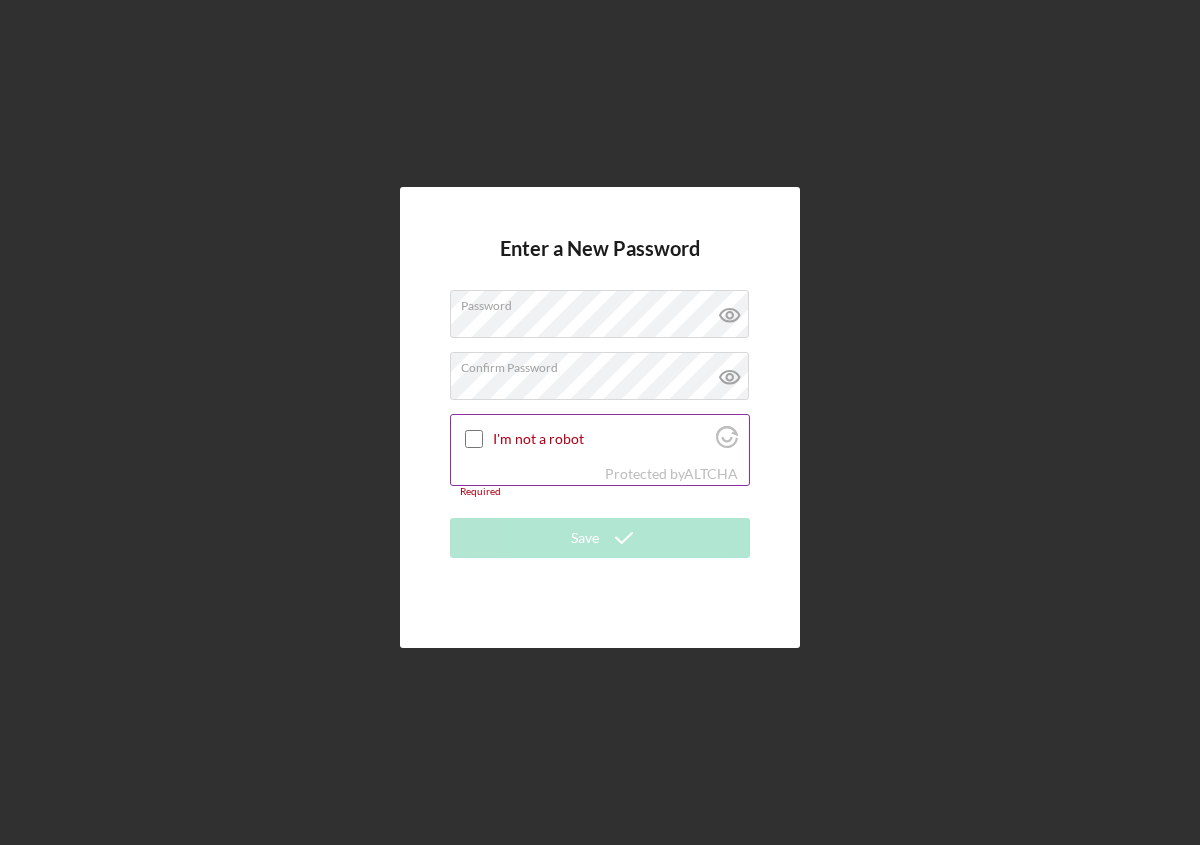checkbox on "true" 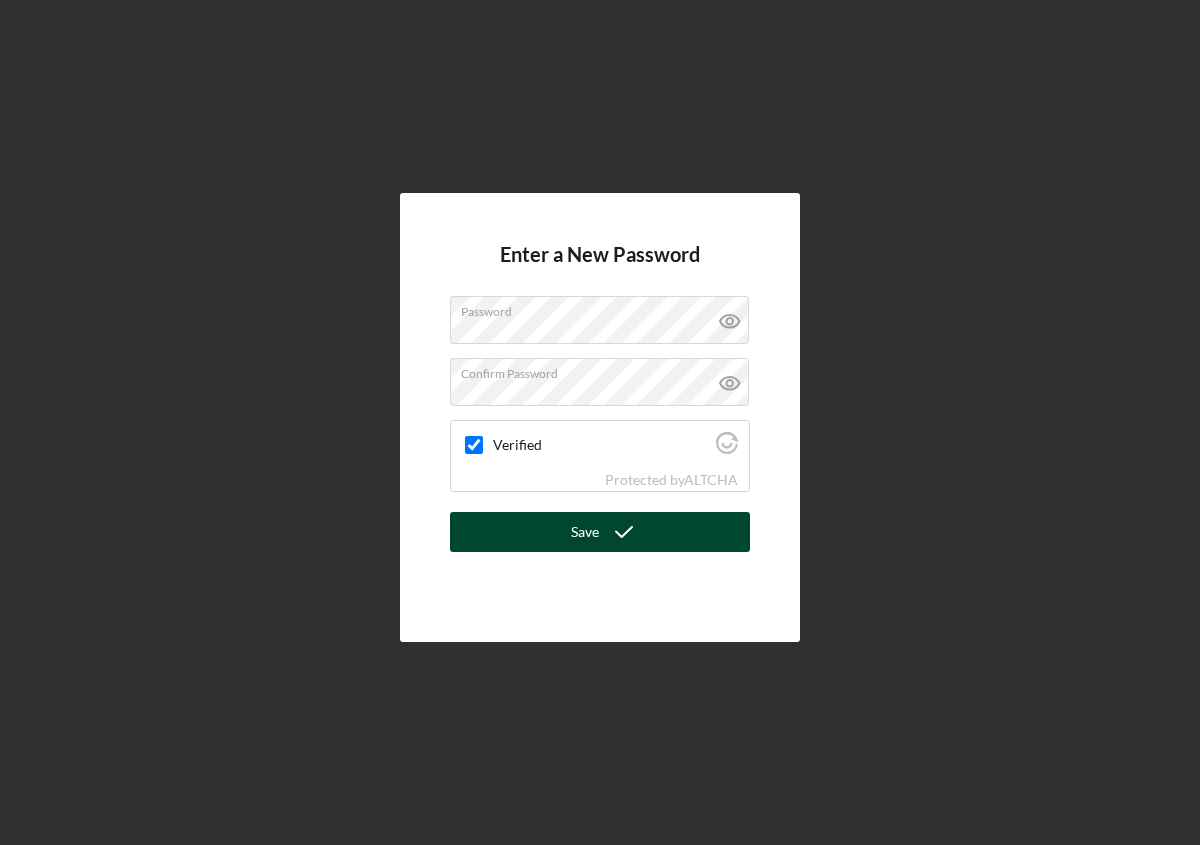 click on "Save" at bounding box center [600, 532] 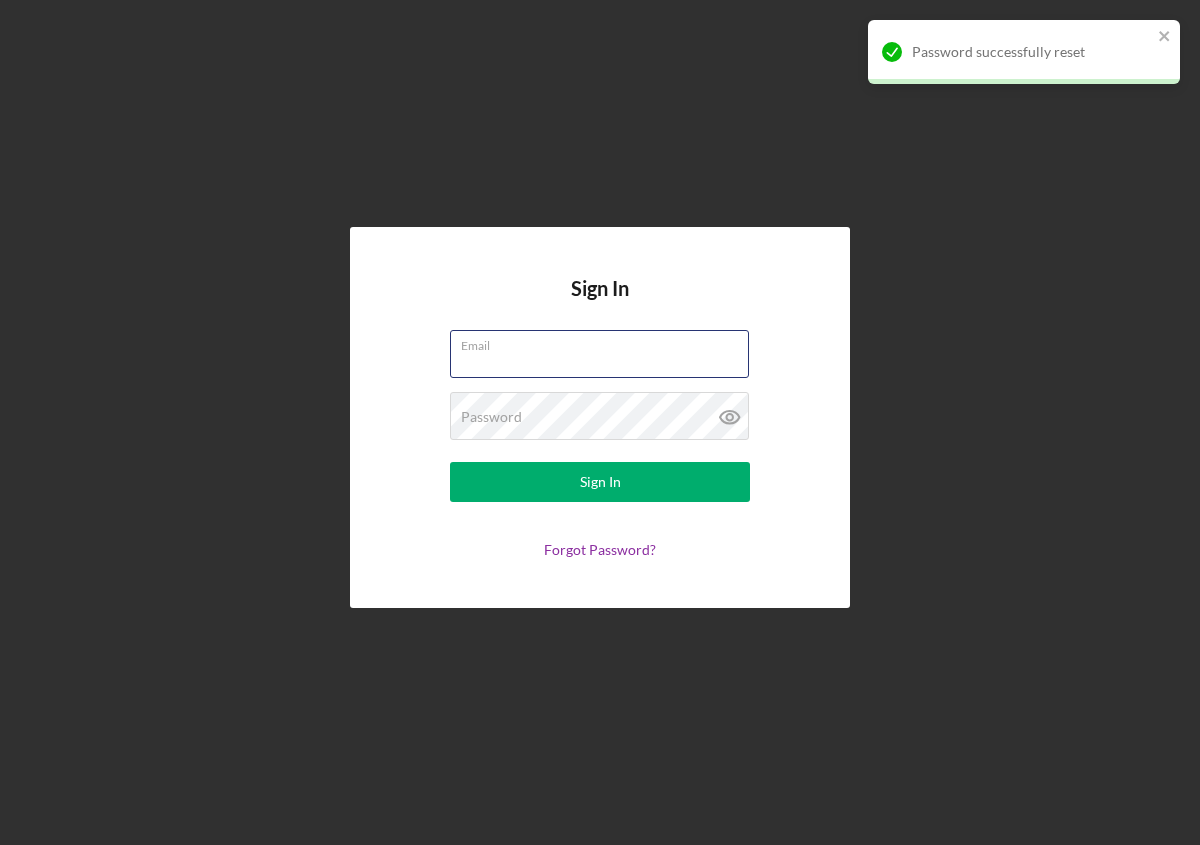 type on "[USERNAME]@[EXAMPLE.COM]" 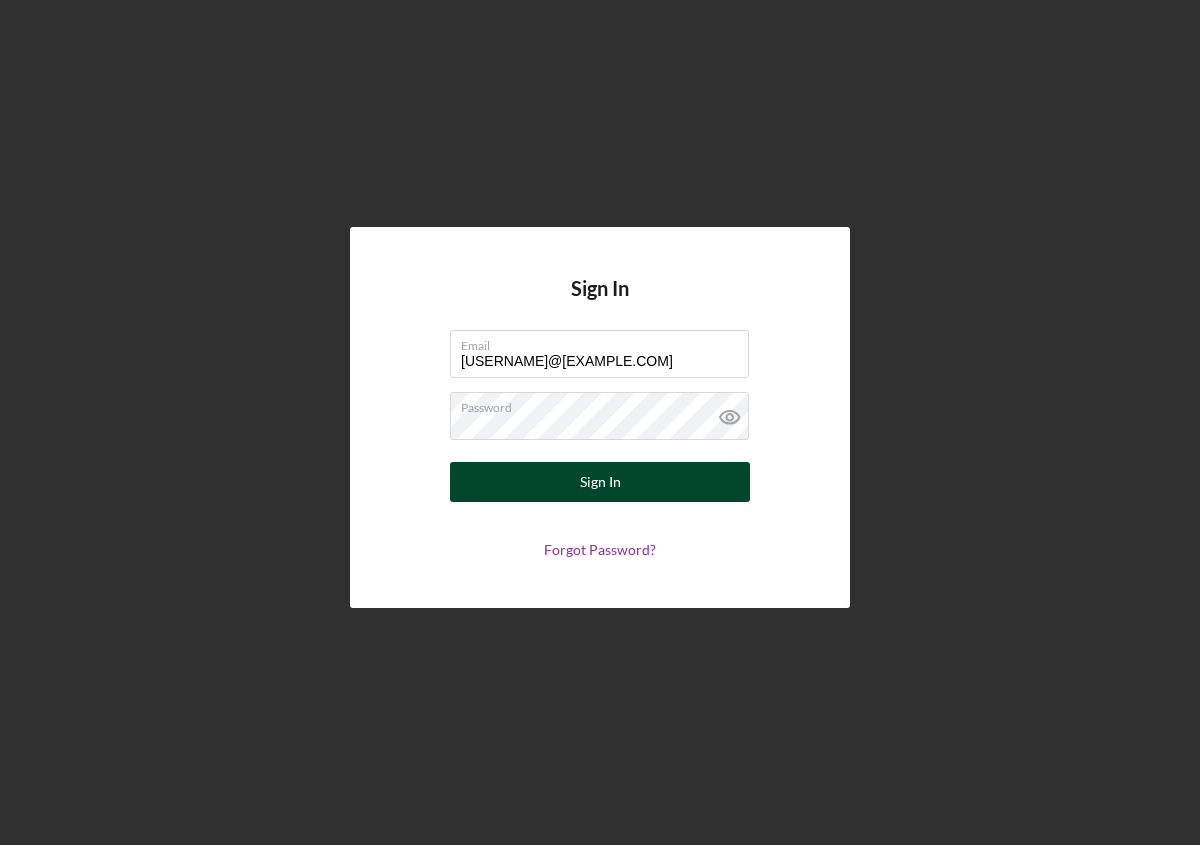 click on "Sign In" at bounding box center [600, 482] 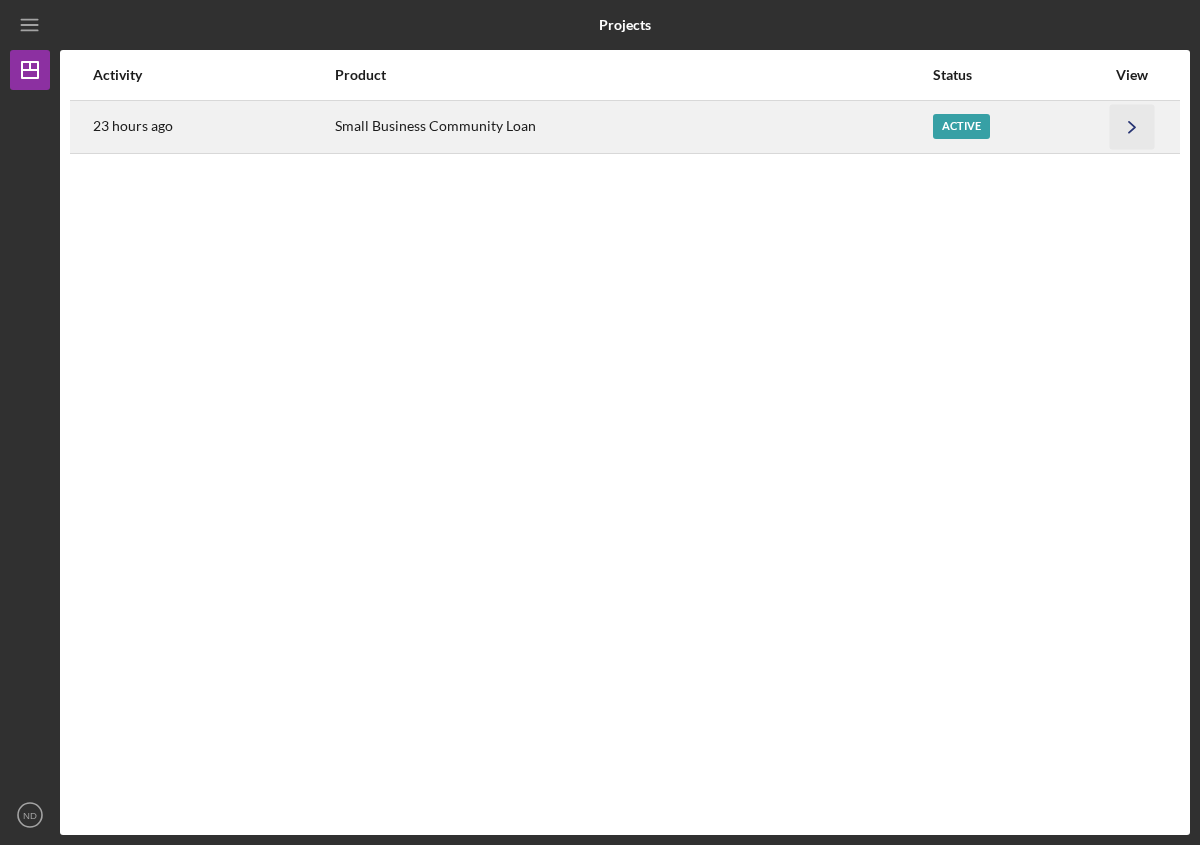 click on "Icon/Navigate" 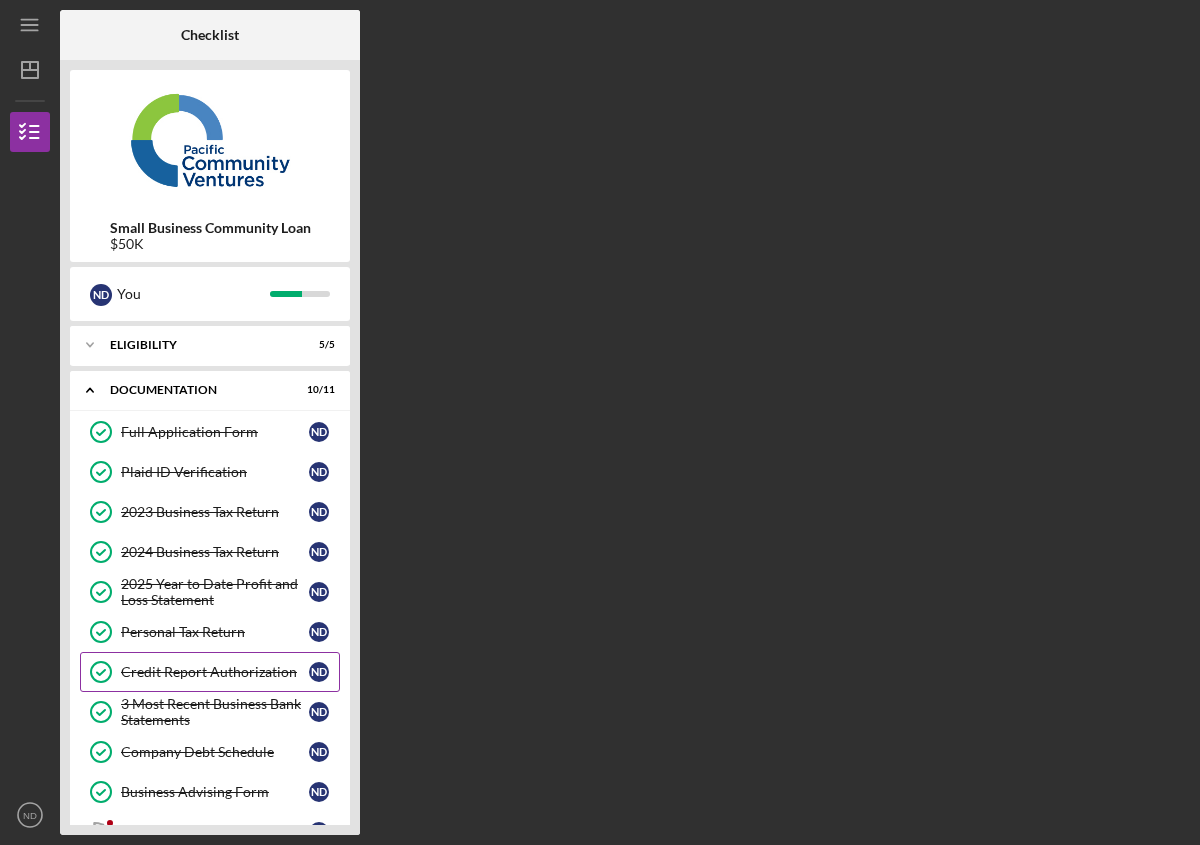scroll, scrollTop: 137, scrollLeft: 0, axis: vertical 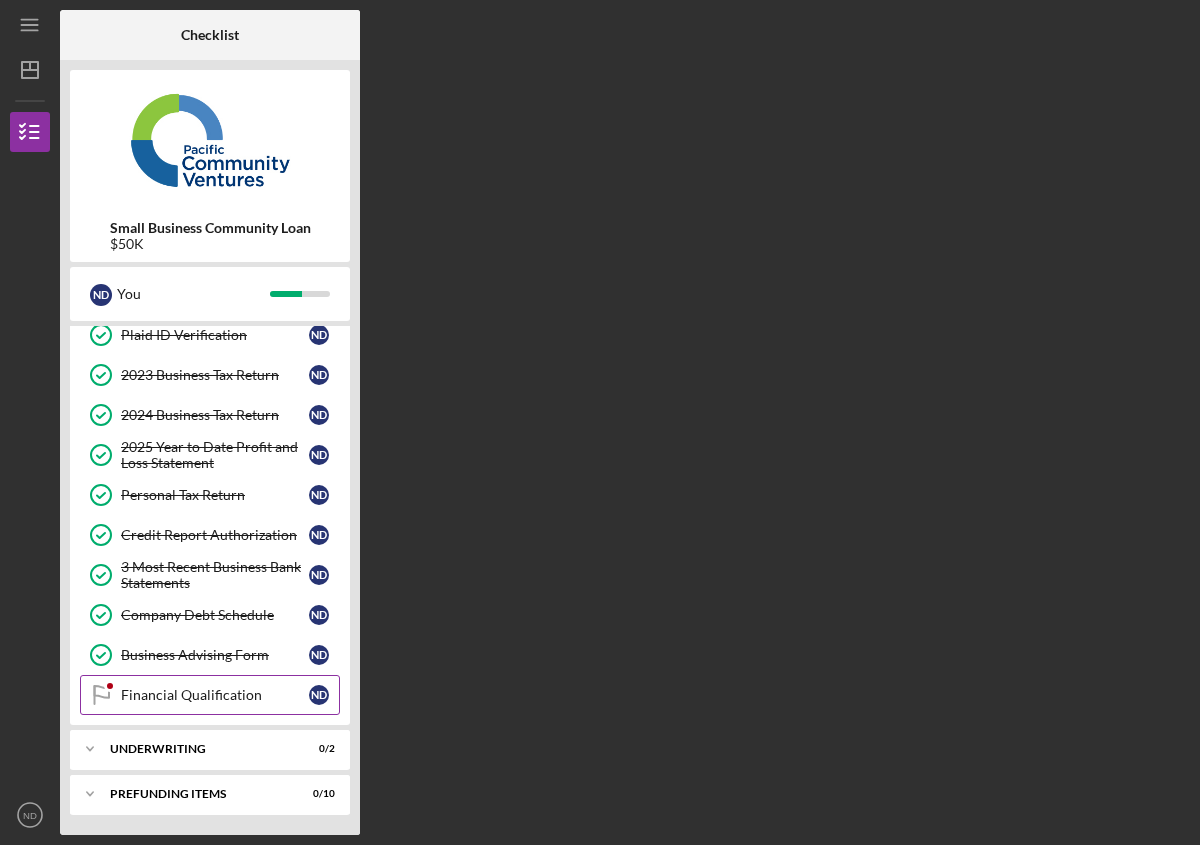 click on "Financial Qualification" at bounding box center (215, 695) 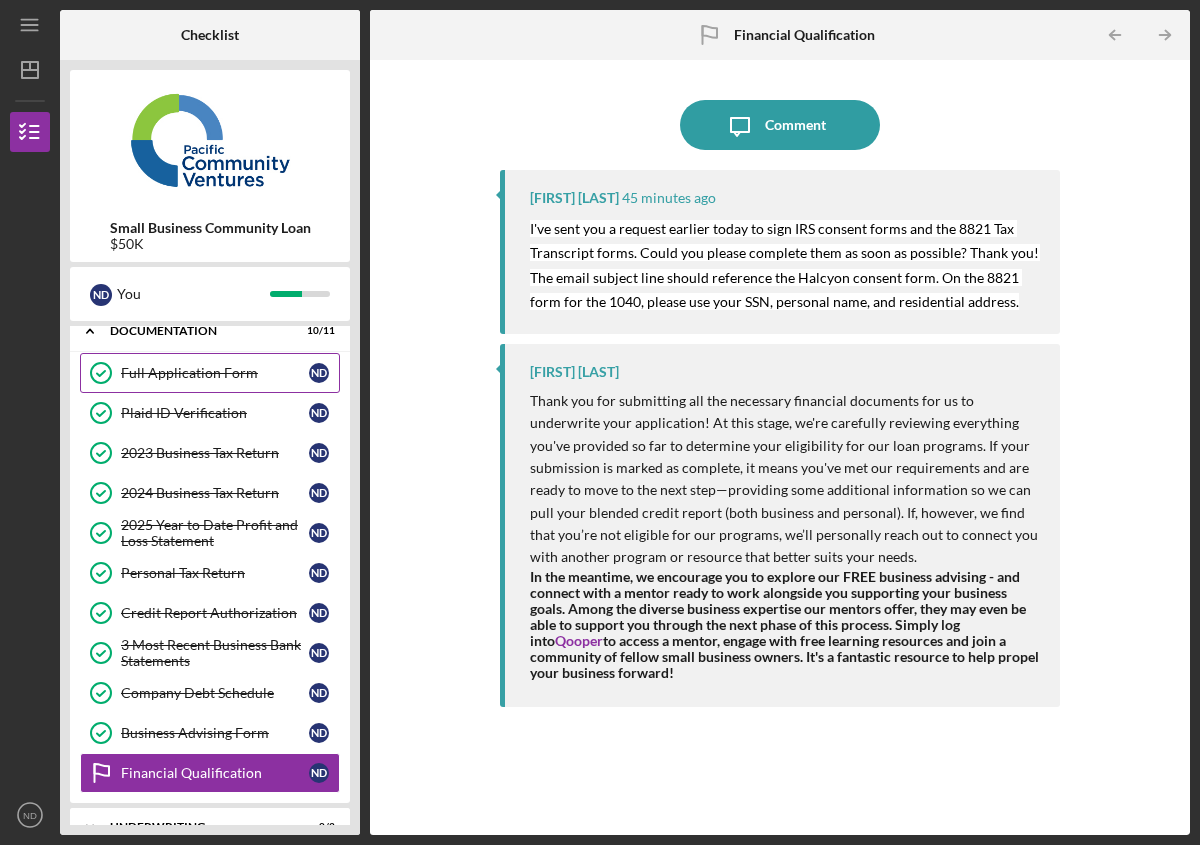 scroll, scrollTop: 137, scrollLeft: 0, axis: vertical 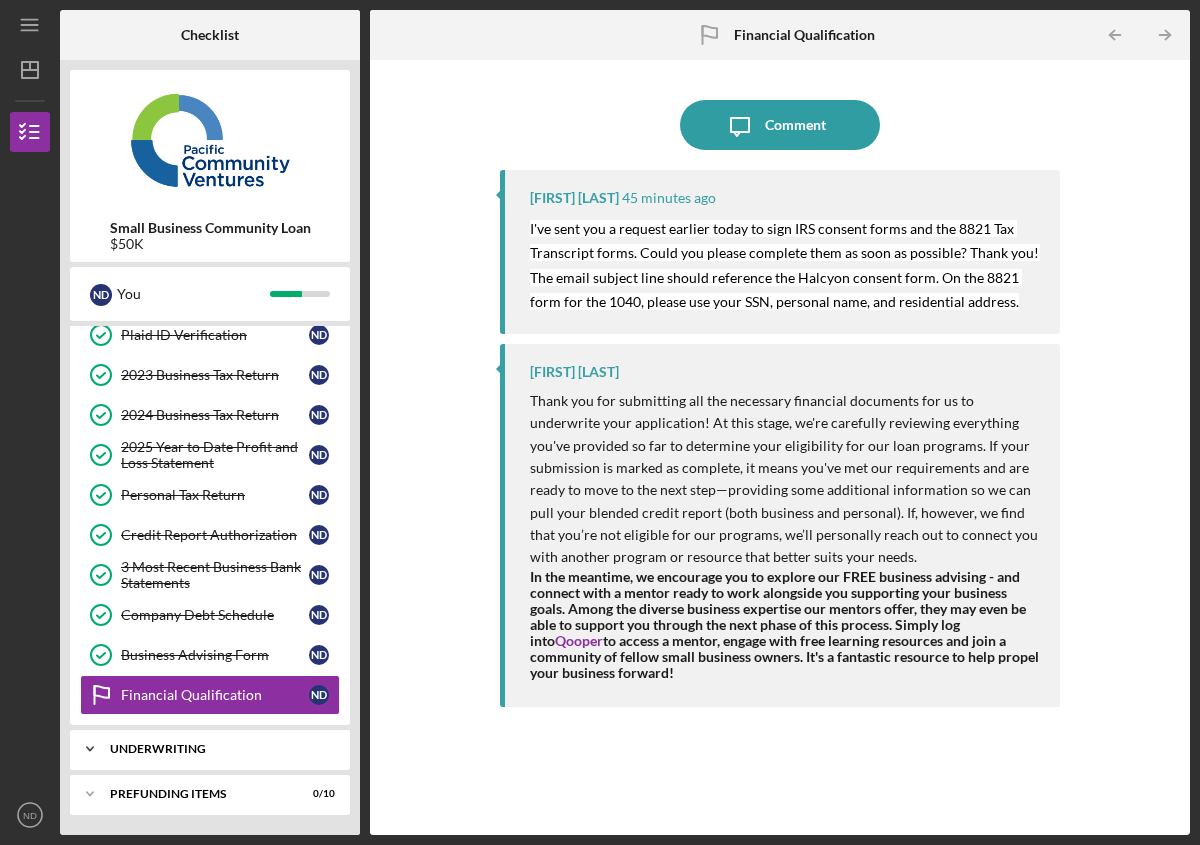 click on "Icon/Expander" 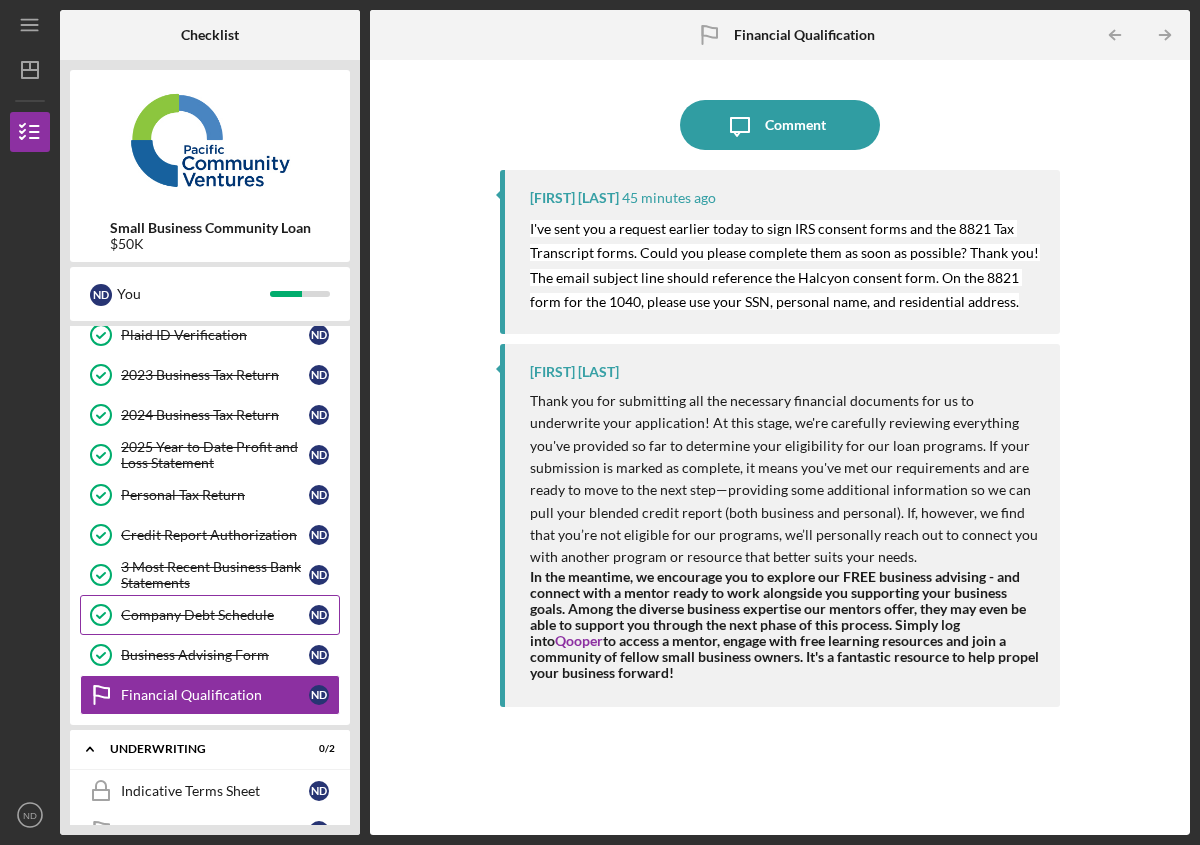 scroll, scrollTop: 228, scrollLeft: 0, axis: vertical 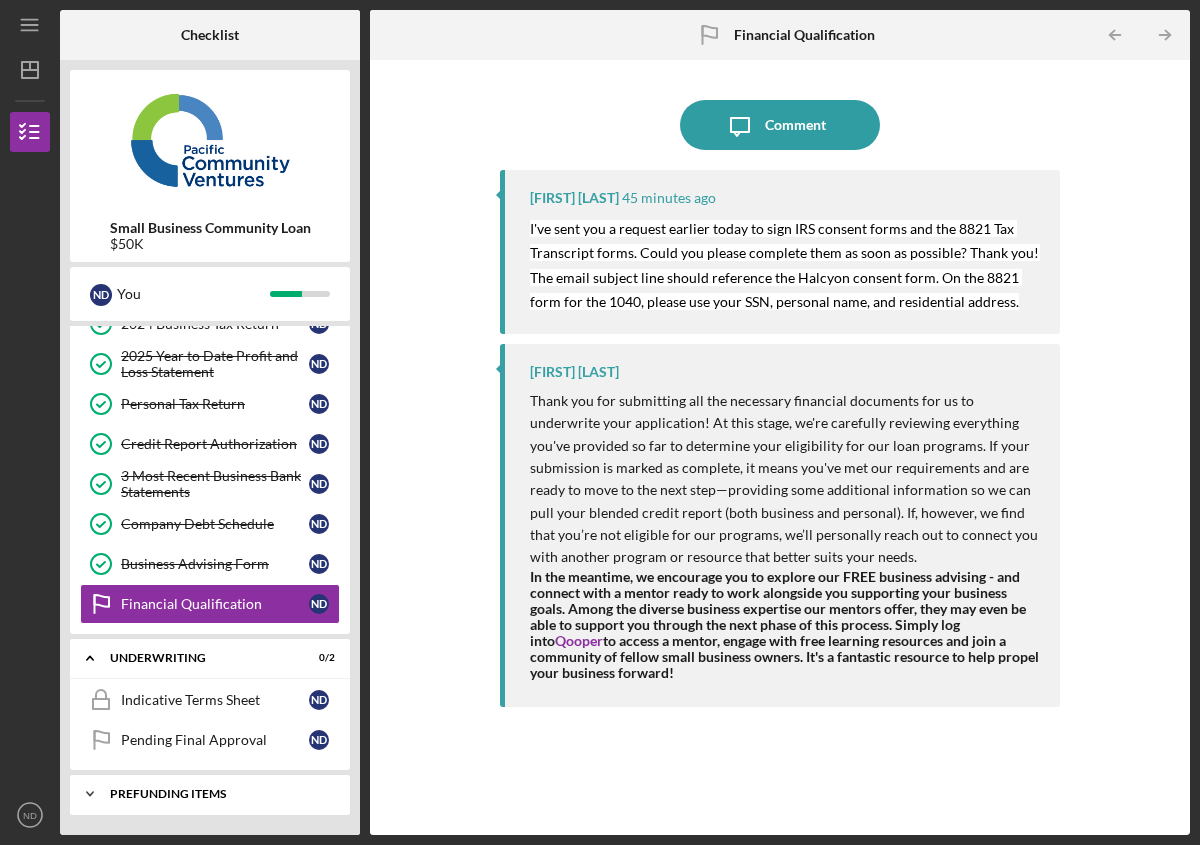 click 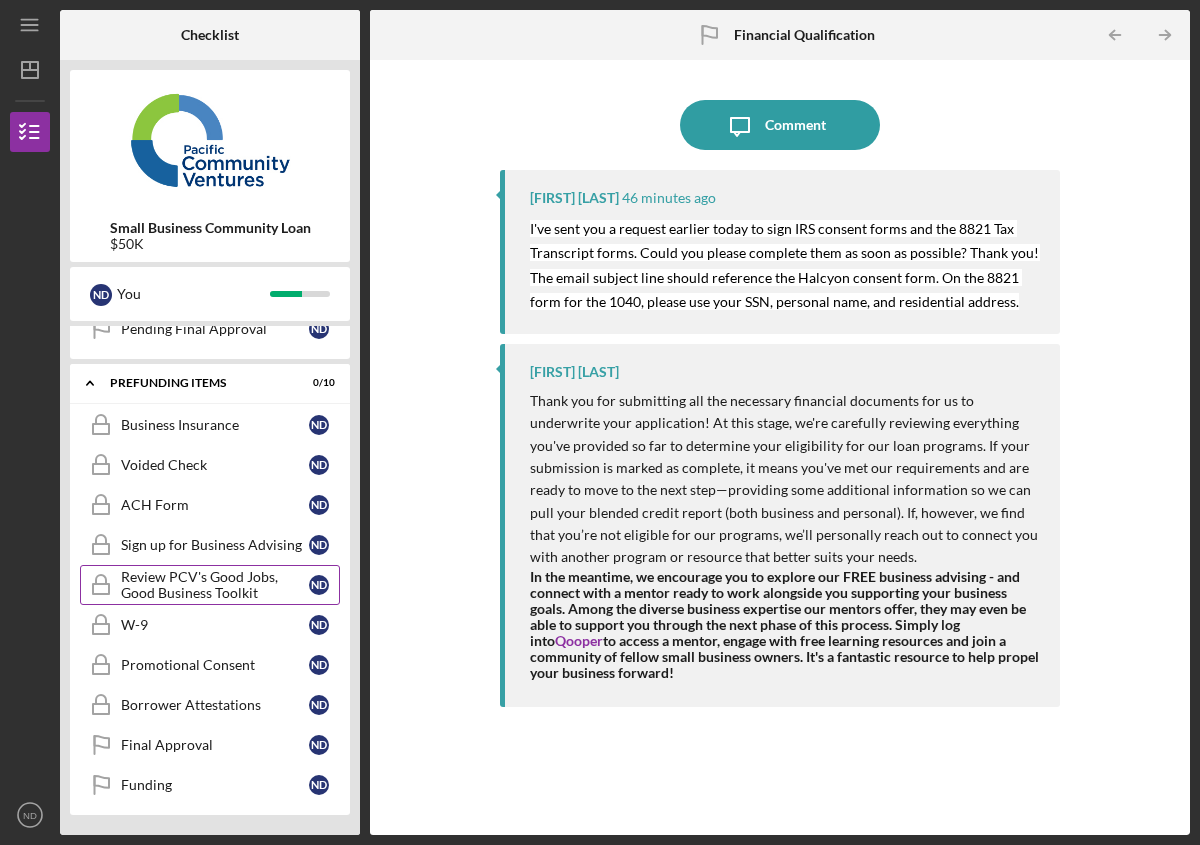 scroll, scrollTop: 0, scrollLeft: 0, axis: both 